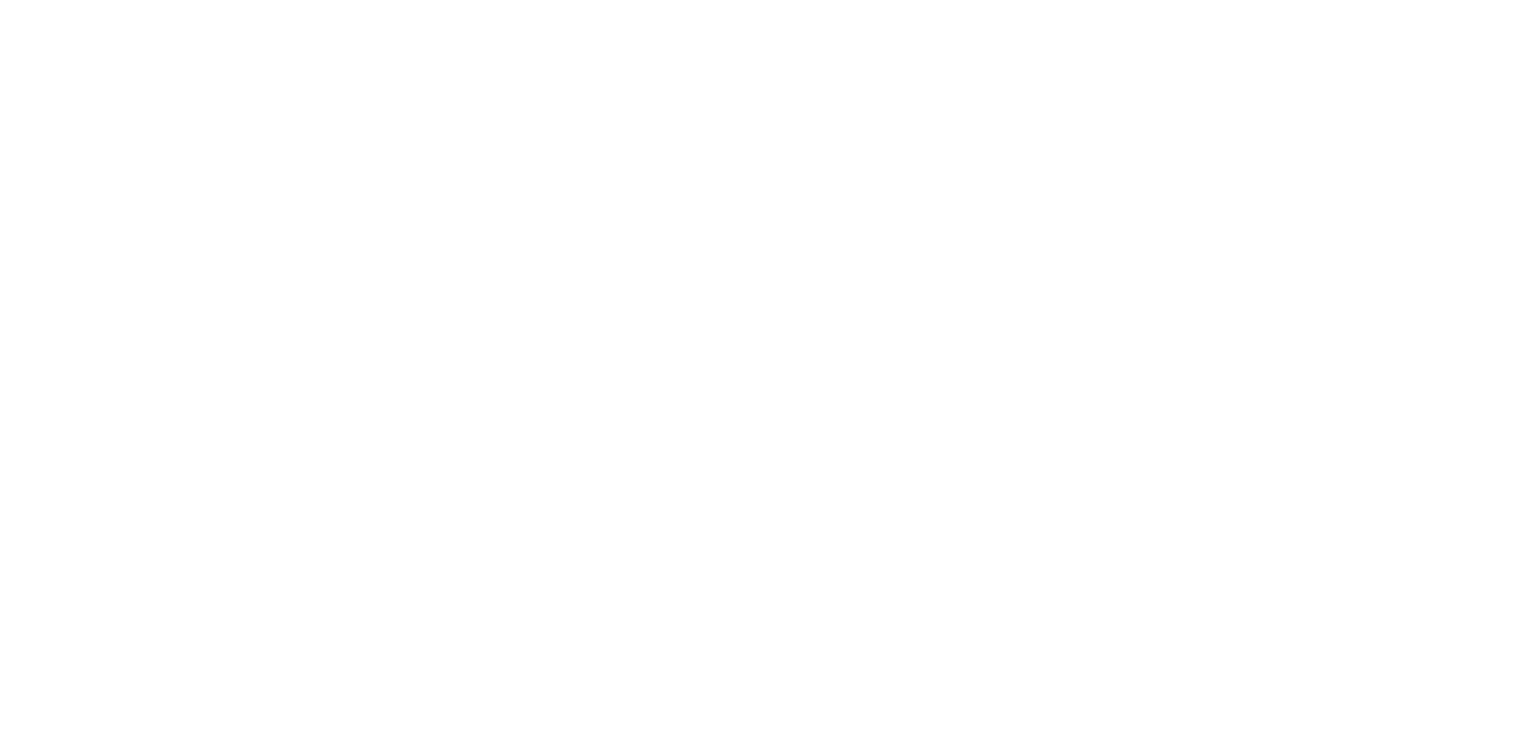 scroll, scrollTop: 0, scrollLeft: 0, axis: both 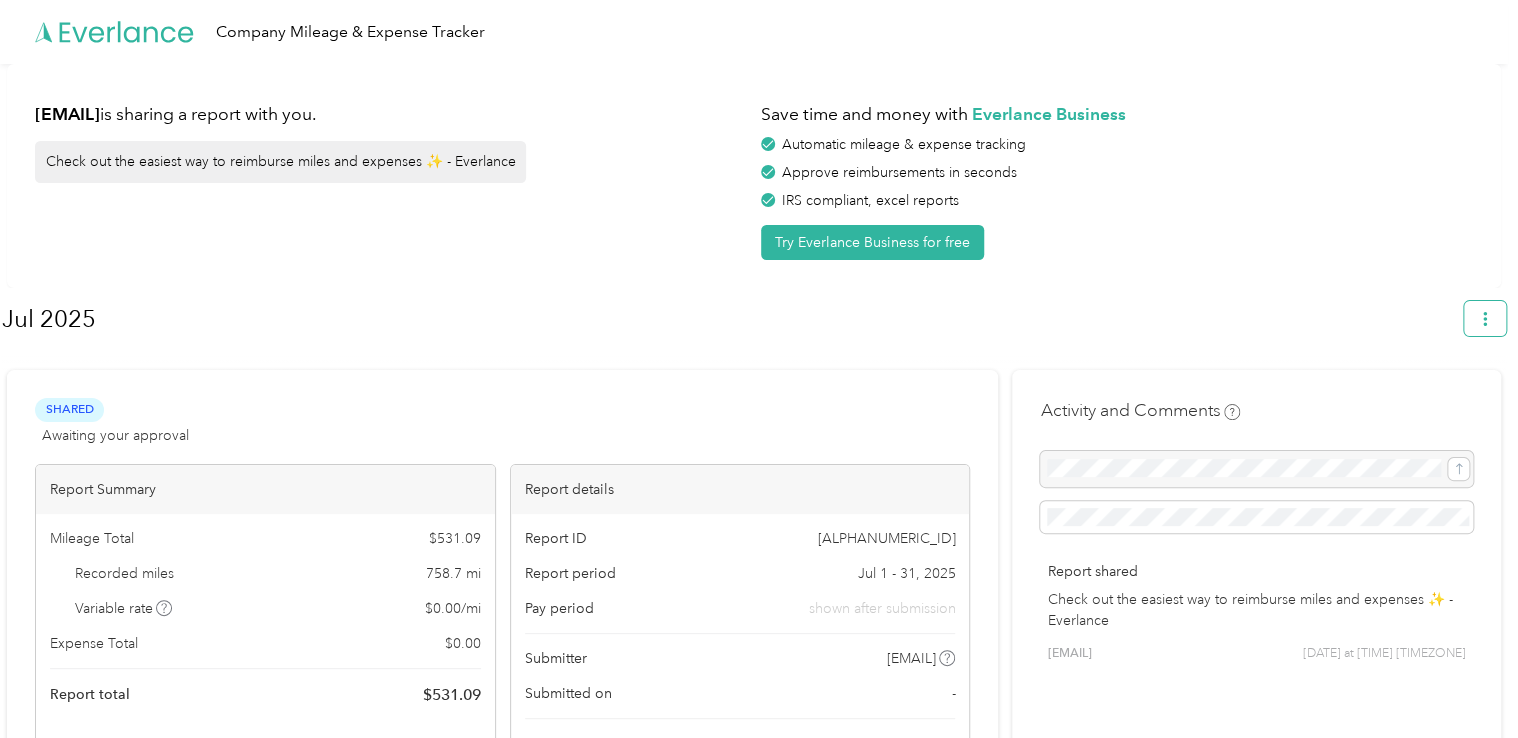 click 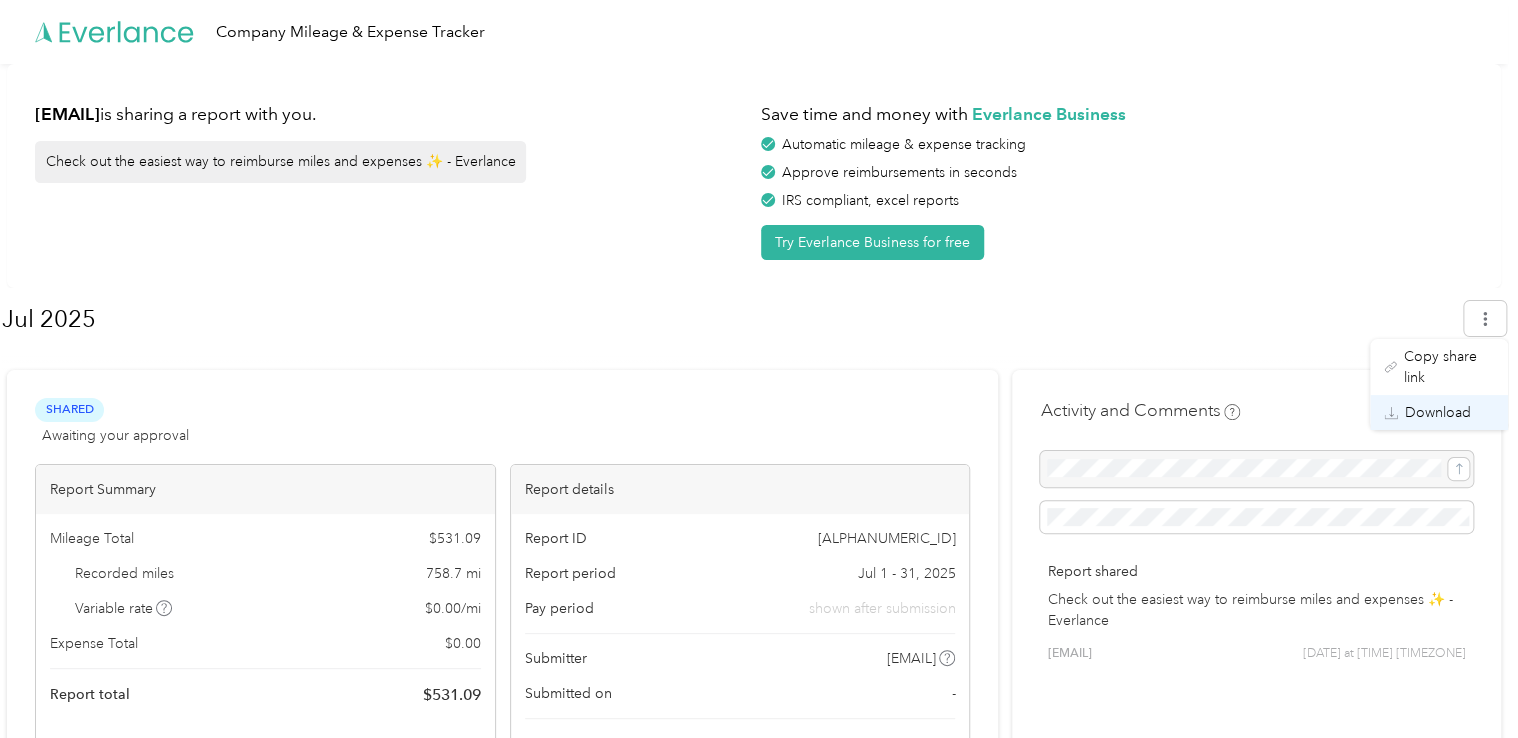 click on "Download" at bounding box center (1438, 412) 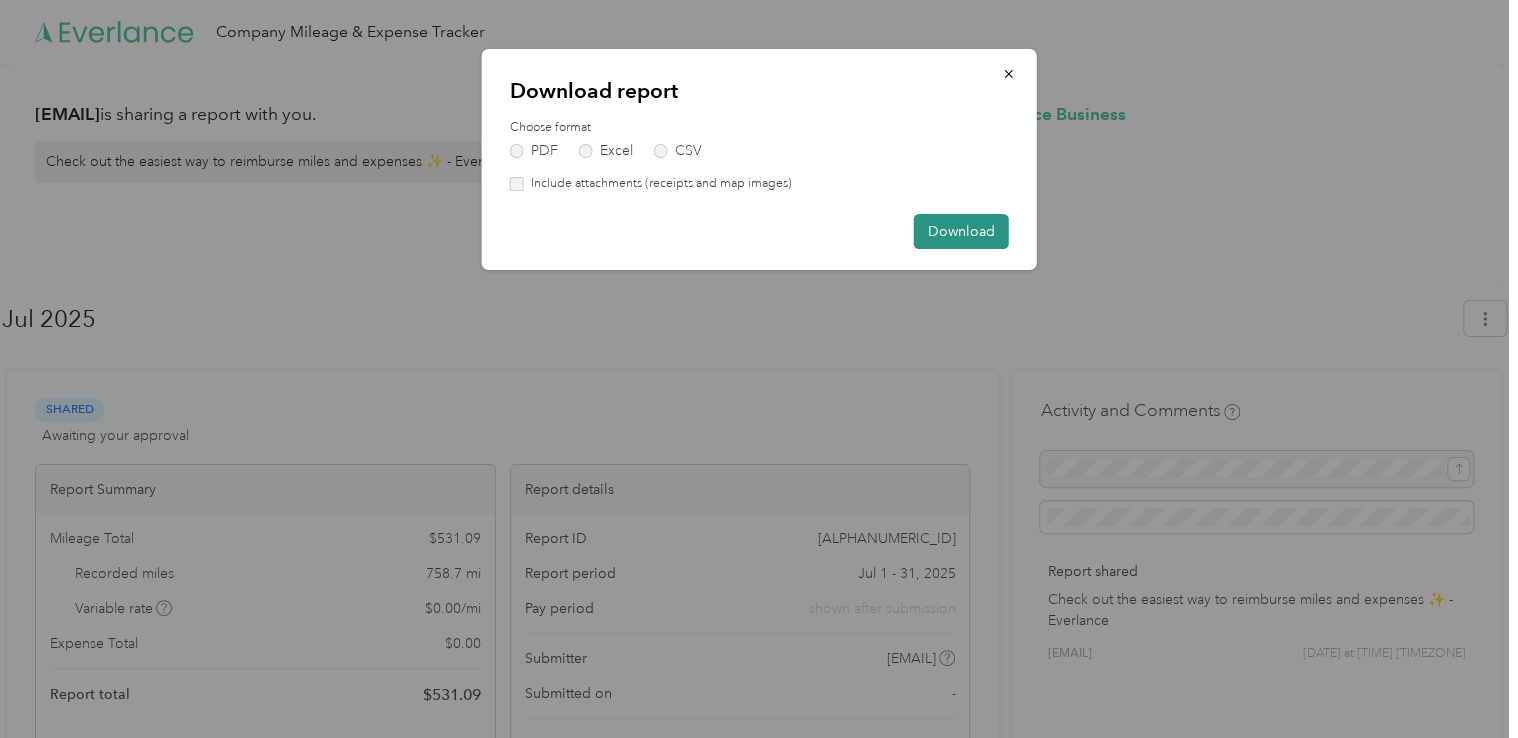 click on "Download" at bounding box center [961, 231] 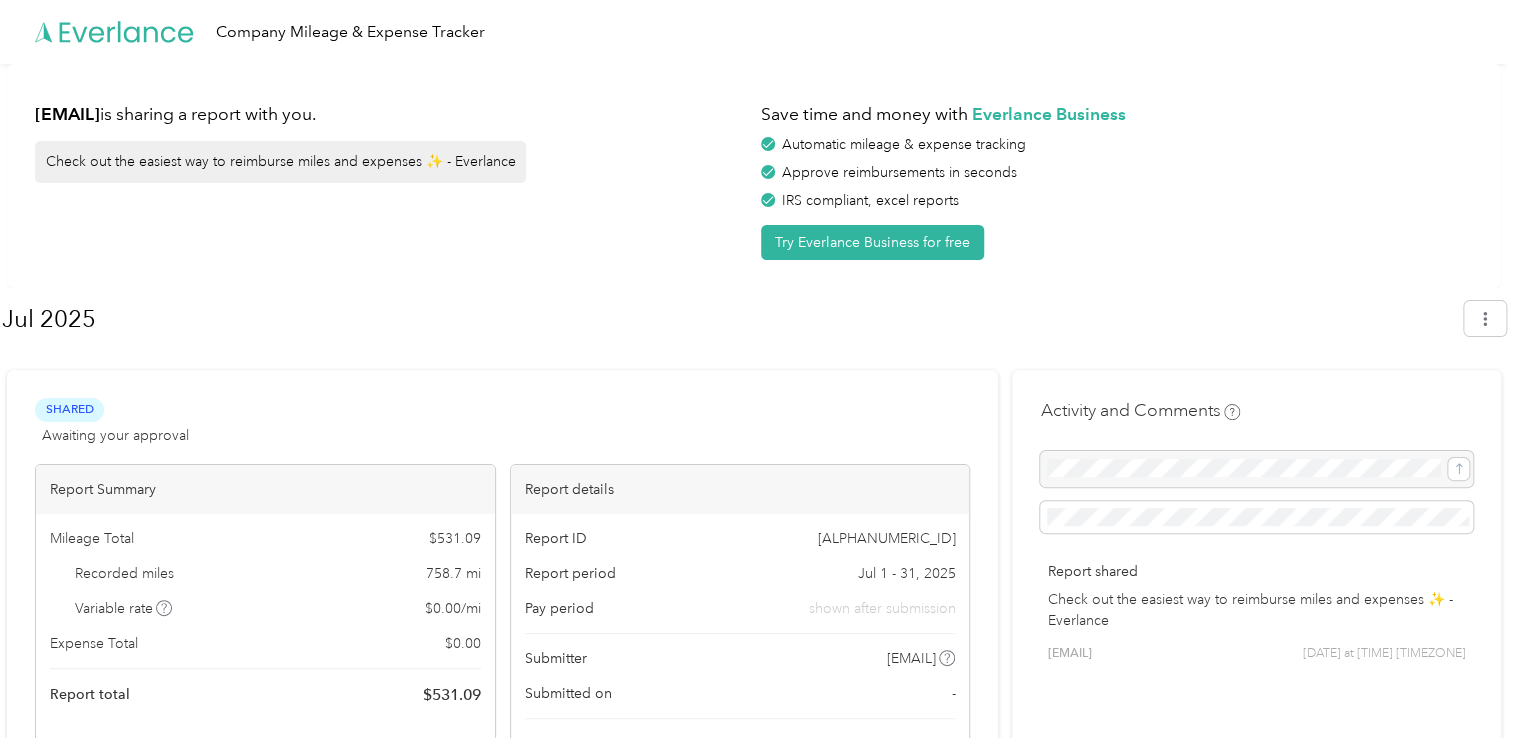 click on "Automatic mileage & expense tracking" at bounding box center [1117, 144] 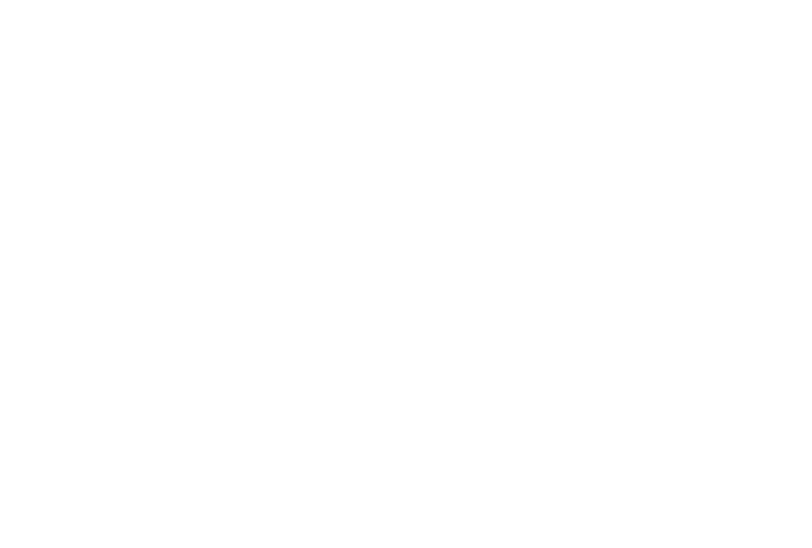scroll, scrollTop: 0, scrollLeft: 0, axis: both 